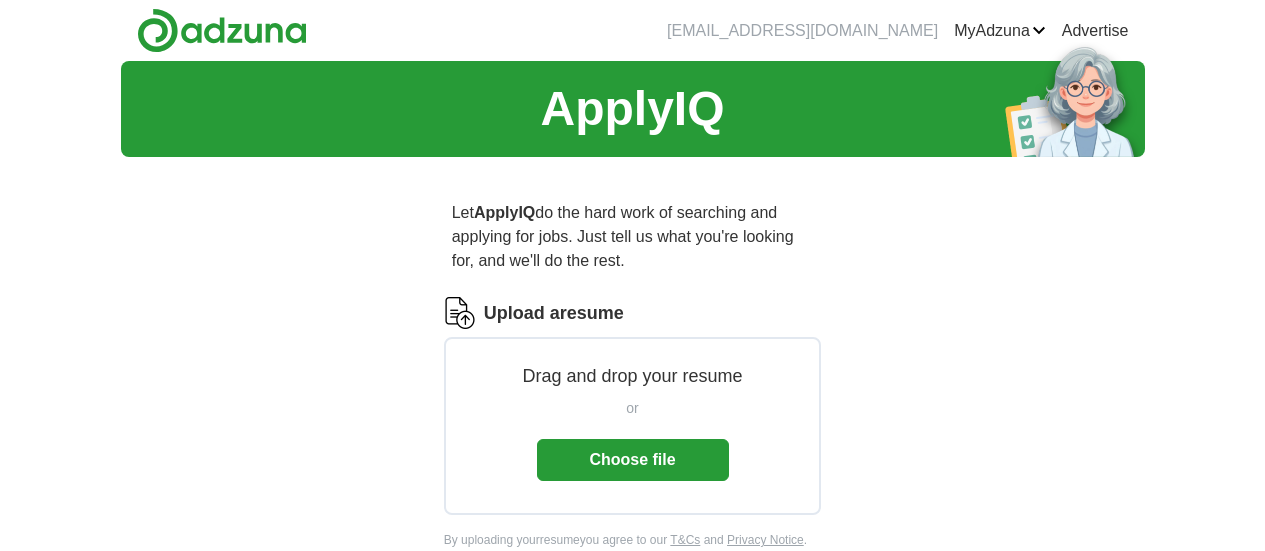 scroll, scrollTop: 0, scrollLeft: 0, axis: both 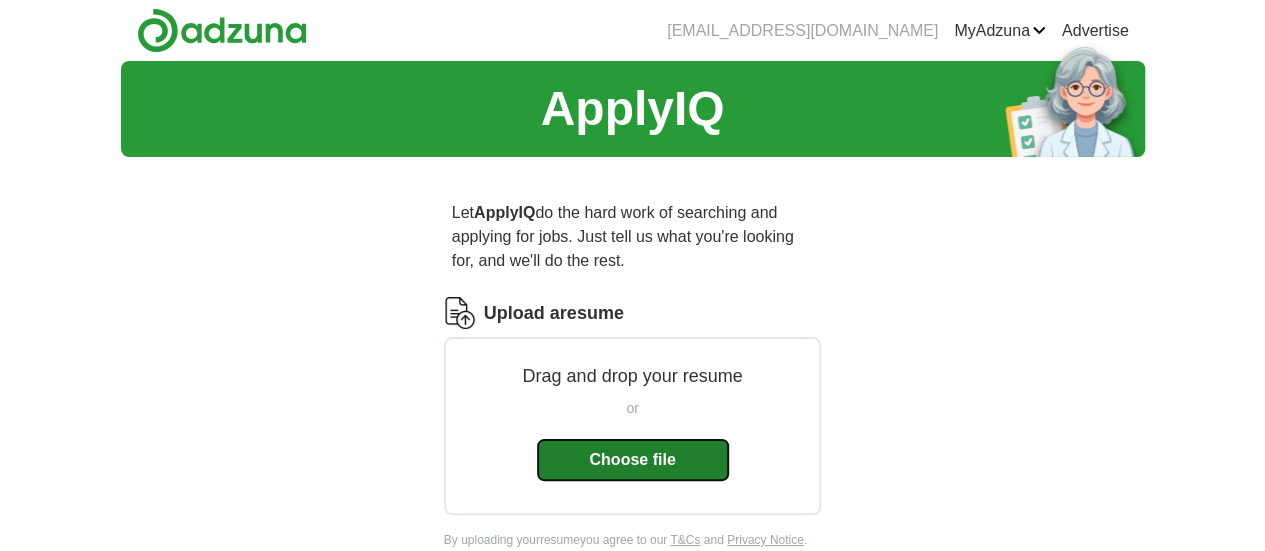 click on "Choose file" at bounding box center (633, 460) 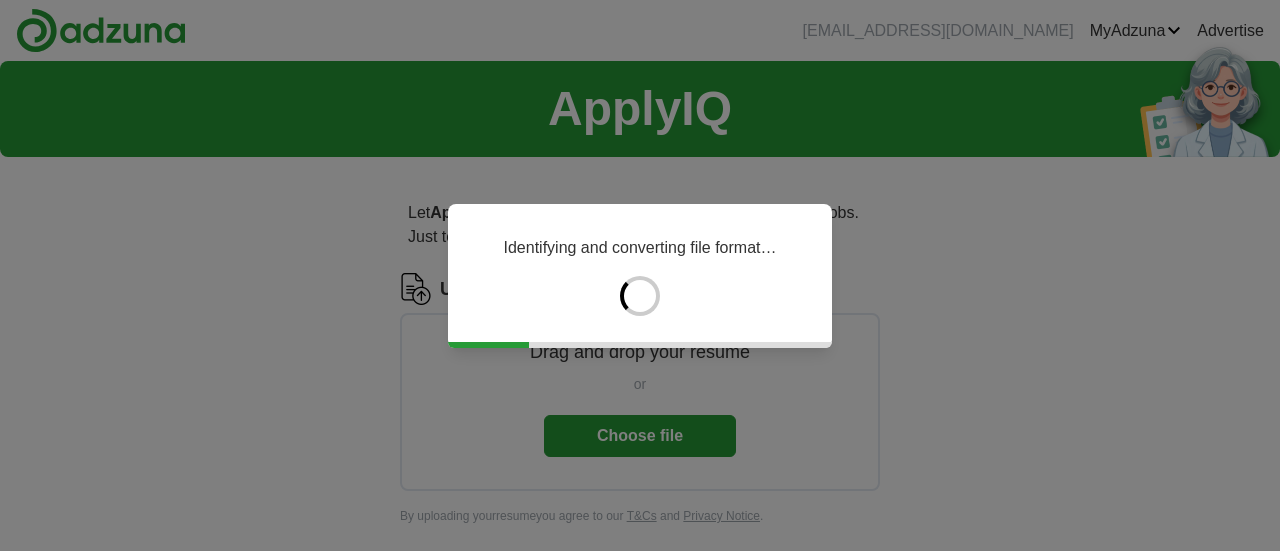 click on "Identifying and converting file format…" at bounding box center (640, 275) 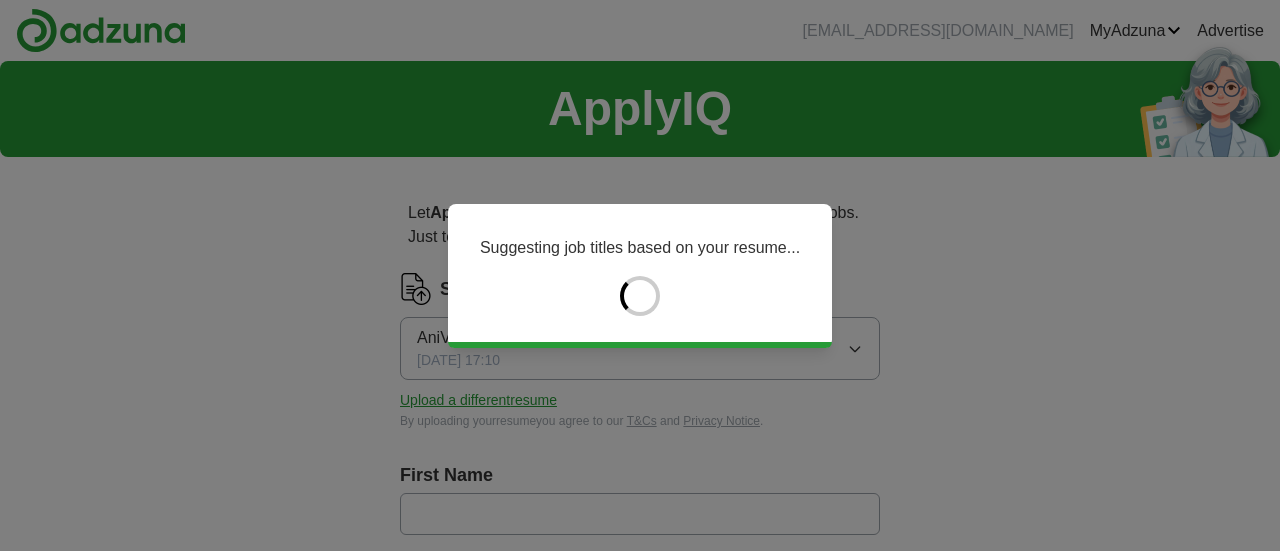 type on "***" 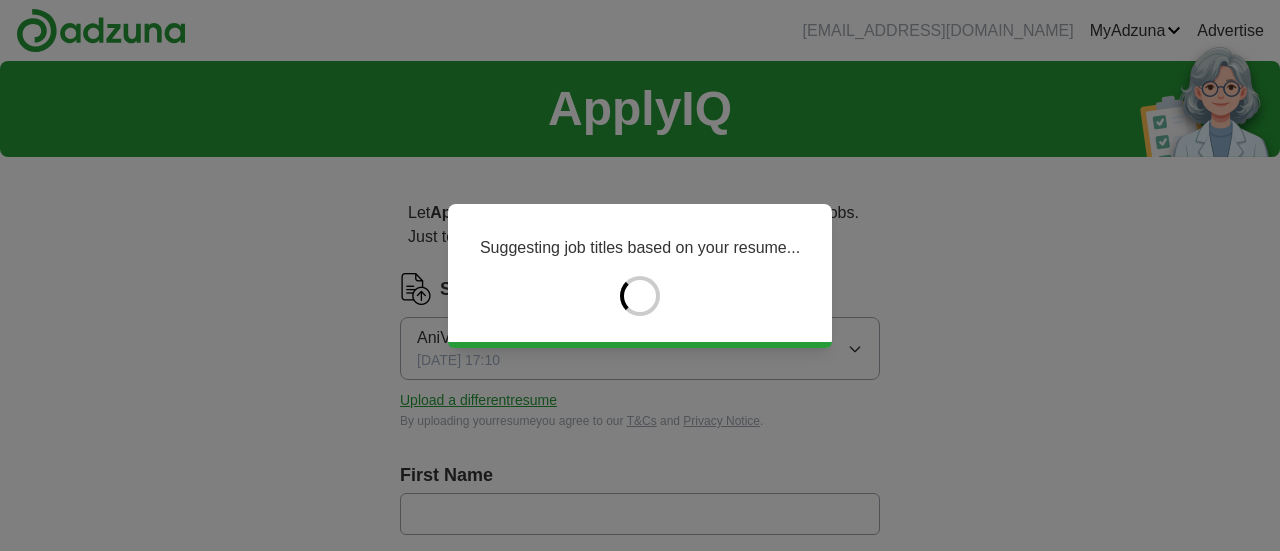type on "*****" 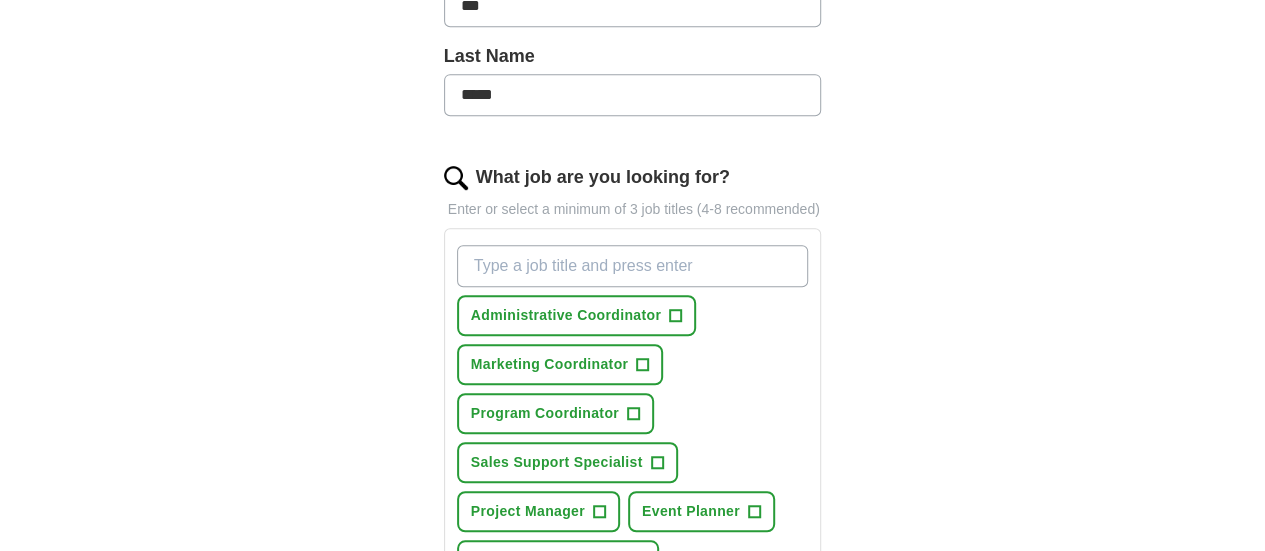 scroll, scrollTop: 538, scrollLeft: 0, axis: vertical 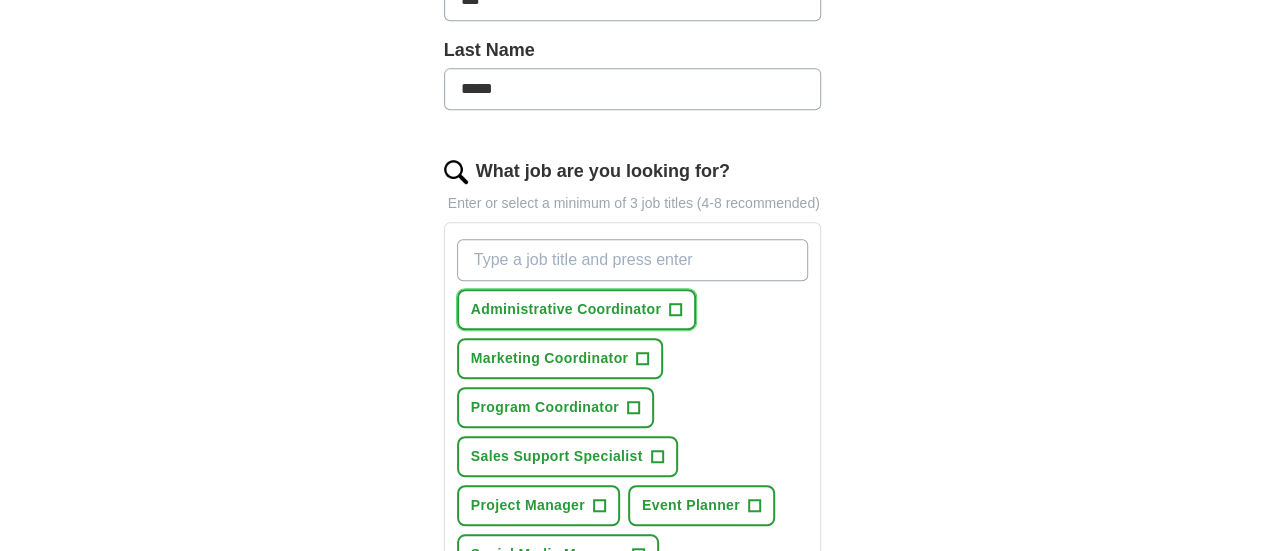 click on "Administrative Coordinator" at bounding box center (566, 309) 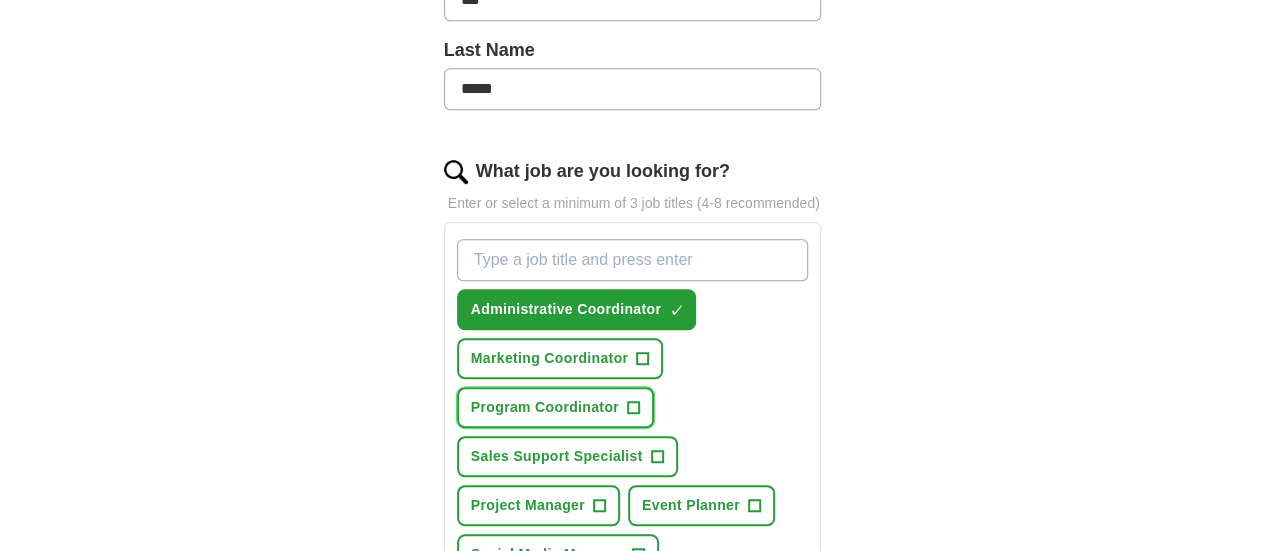 click on "Program Coordinator" at bounding box center [545, 407] 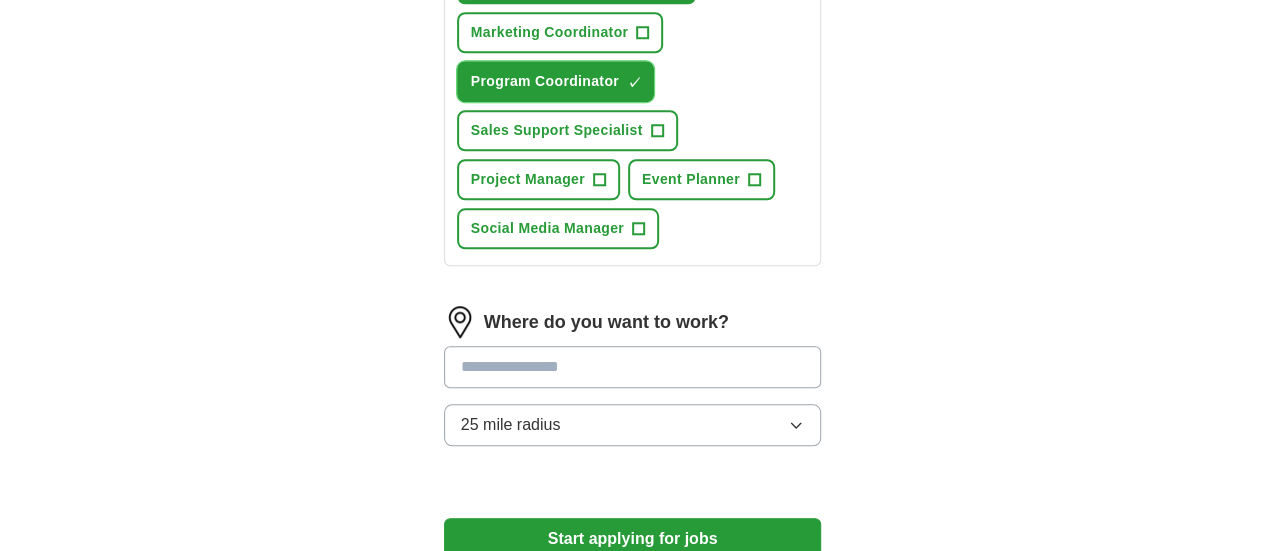 scroll, scrollTop: 868, scrollLeft: 0, axis: vertical 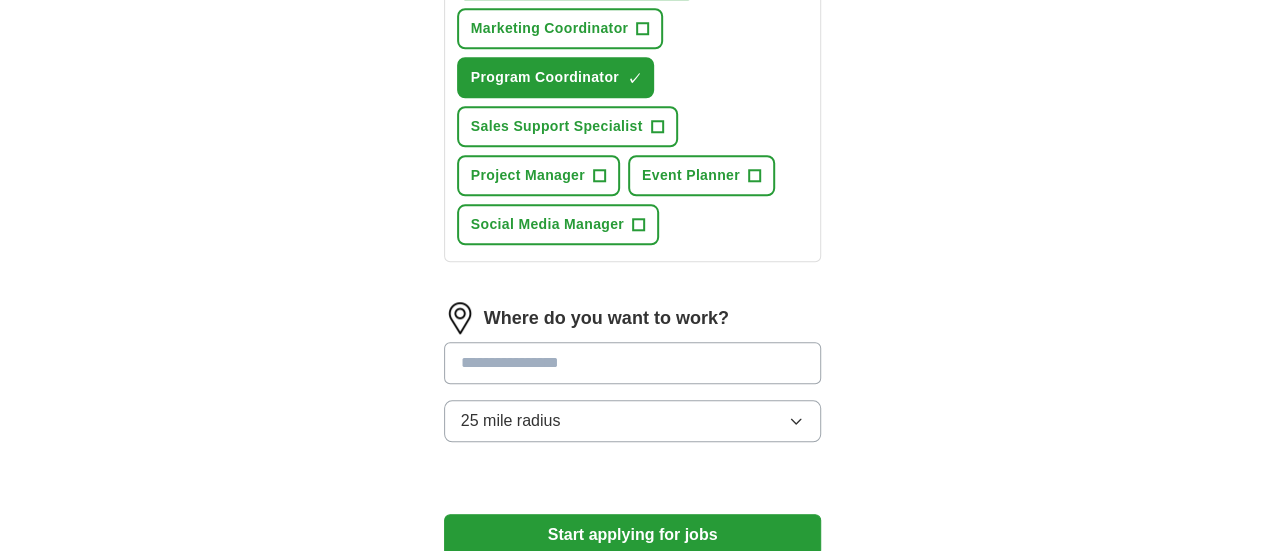click at bounding box center [633, 363] 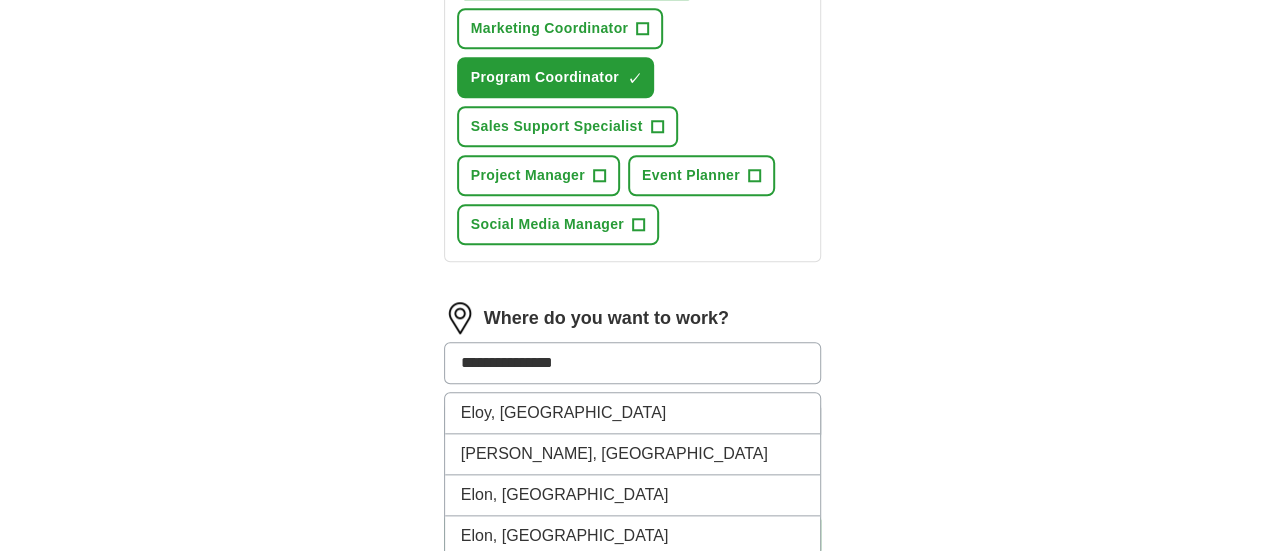 click on "**********" at bounding box center (633, 363) 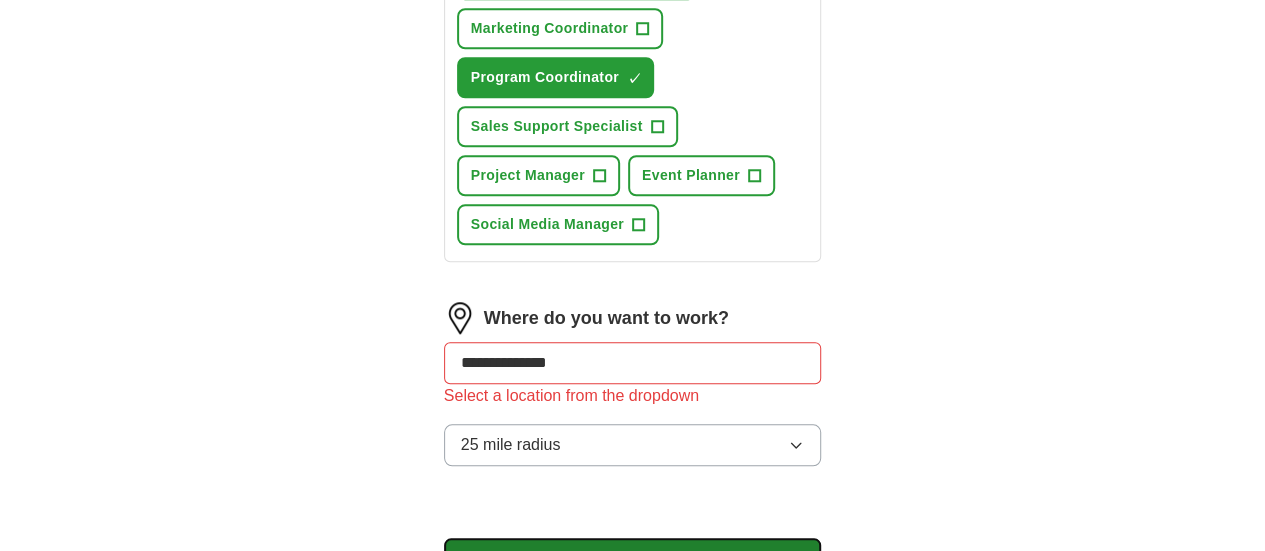 click on "**********" at bounding box center (633, 17) 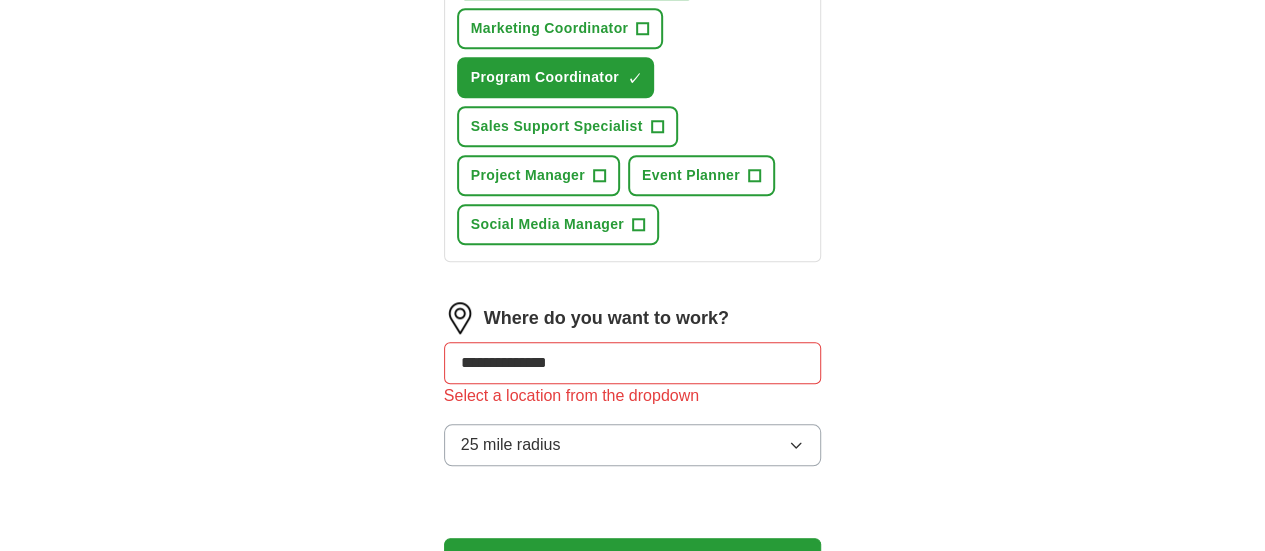 click on "**********" at bounding box center (633, 363) 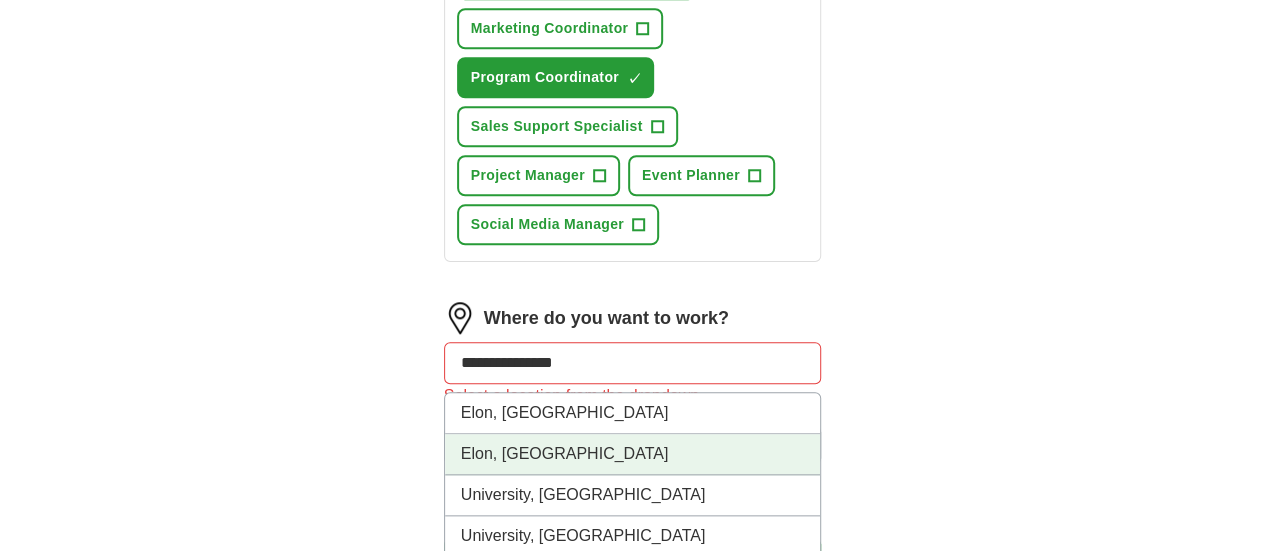 click on "Elon, [GEOGRAPHIC_DATA]" at bounding box center [633, 454] 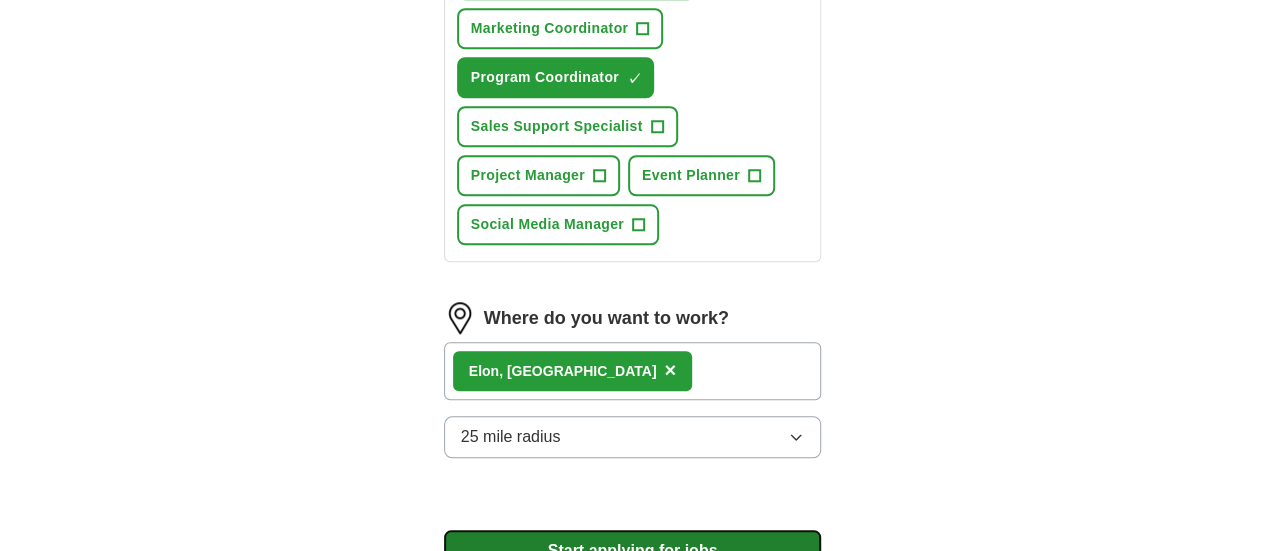 click on "Start applying for jobs" at bounding box center (633, 551) 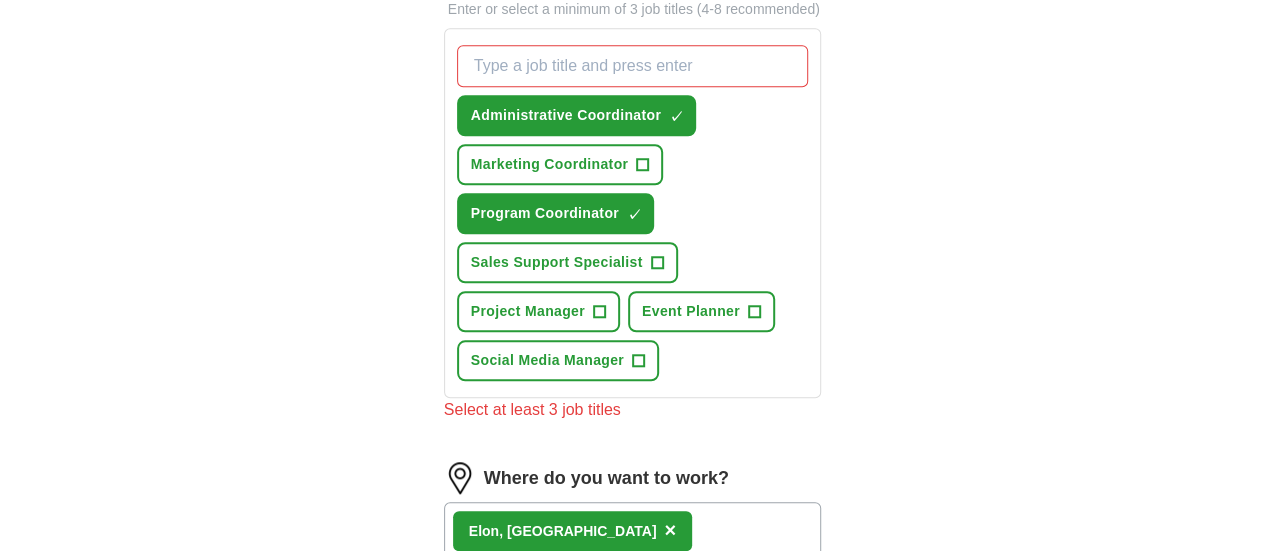 scroll, scrollTop: 720, scrollLeft: 0, axis: vertical 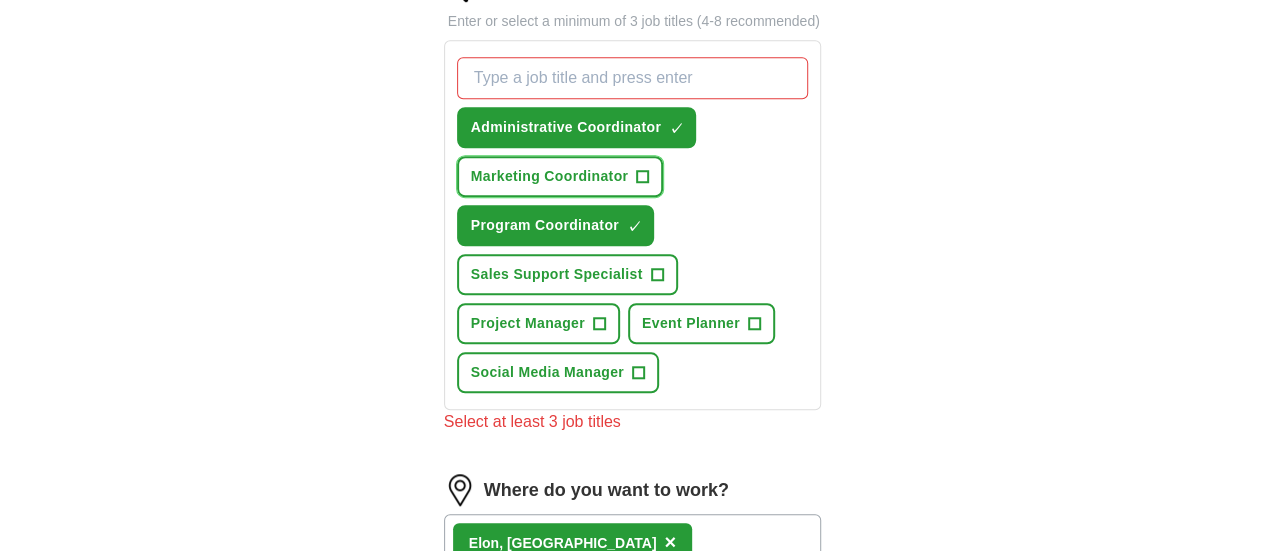click on "+" at bounding box center (643, 177) 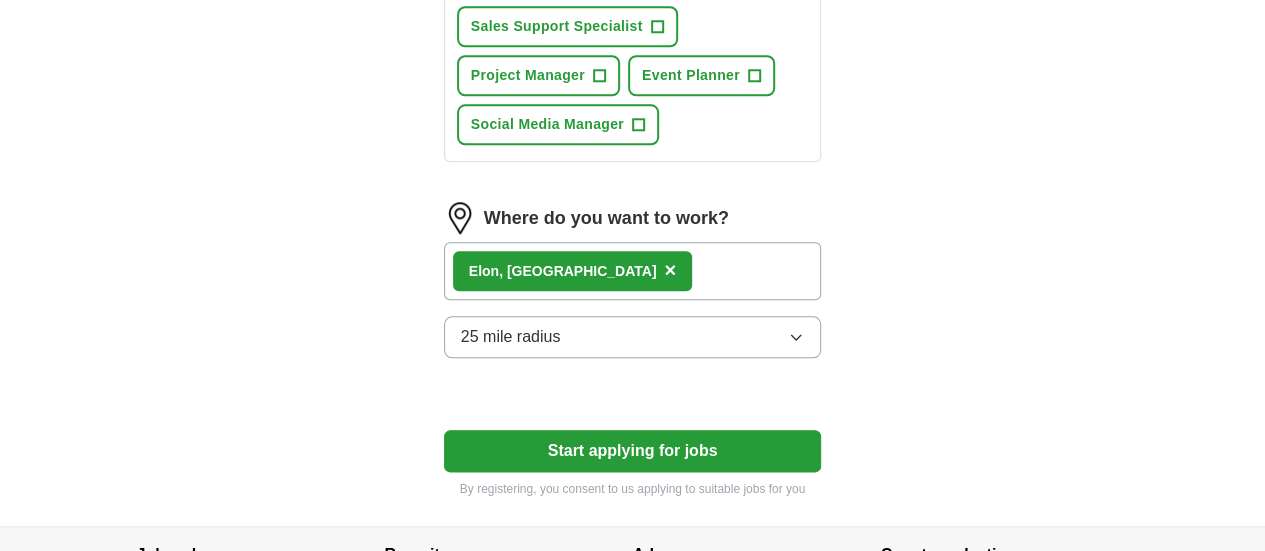 scroll, scrollTop: 1017, scrollLeft: 0, axis: vertical 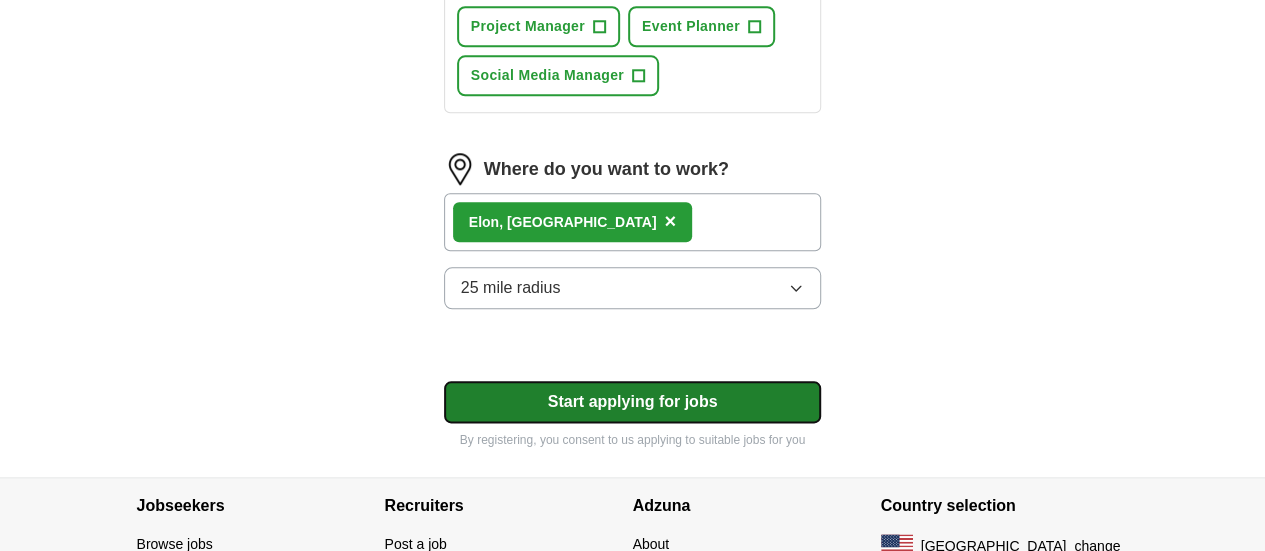 click on "Start applying for jobs" at bounding box center [633, 402] 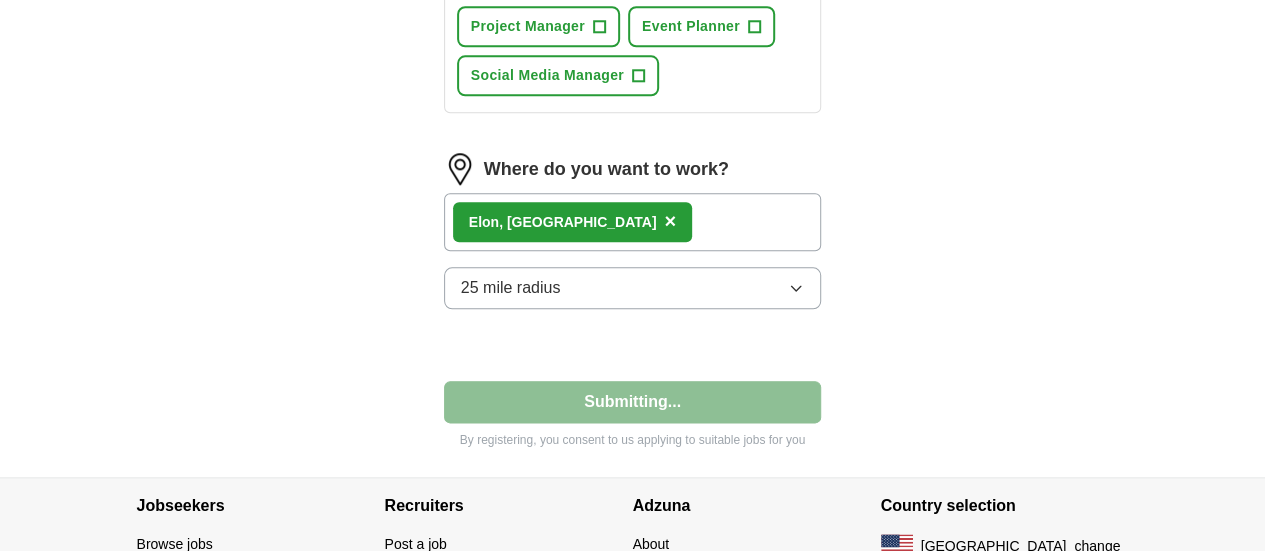 select on "**" 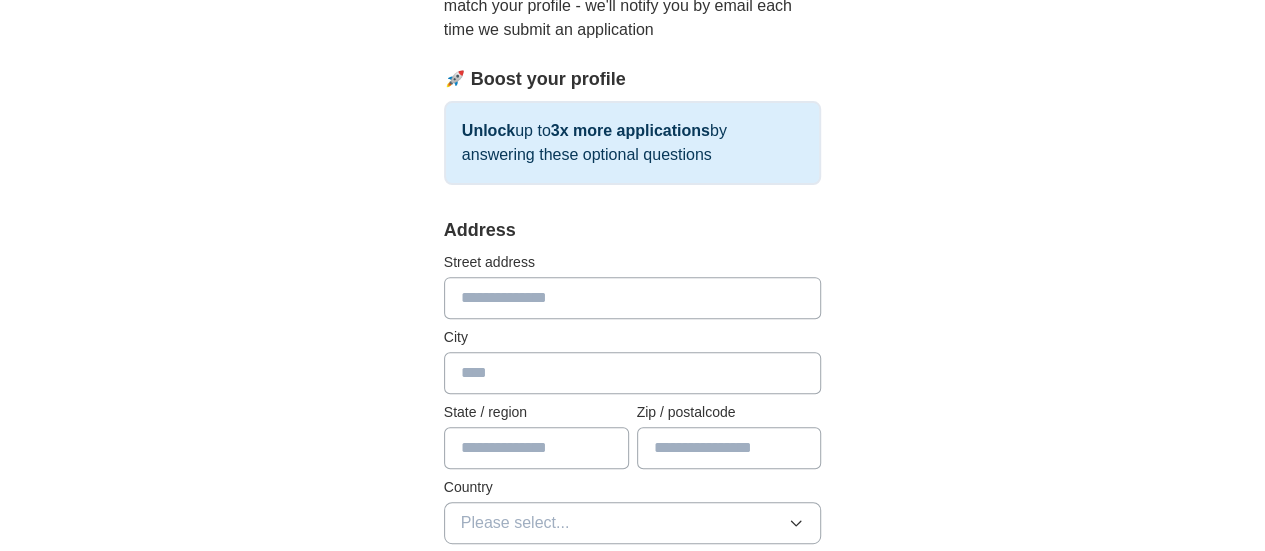 scroll, scrollTop: 338, scrollLeft: 0, axis: vertical 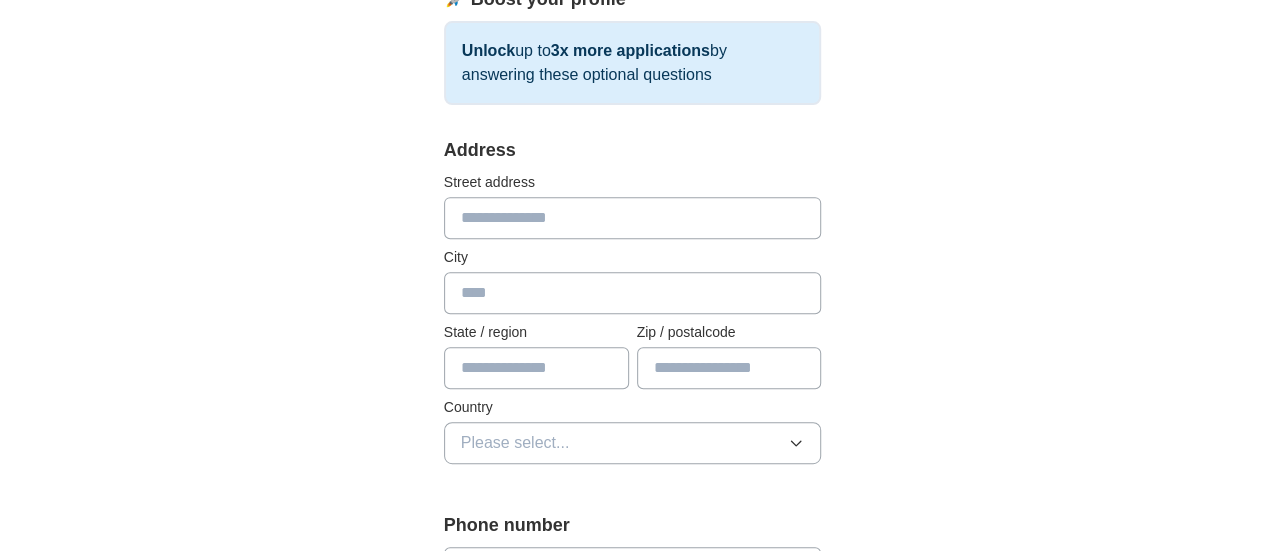 click at bounding box center (633, 218) 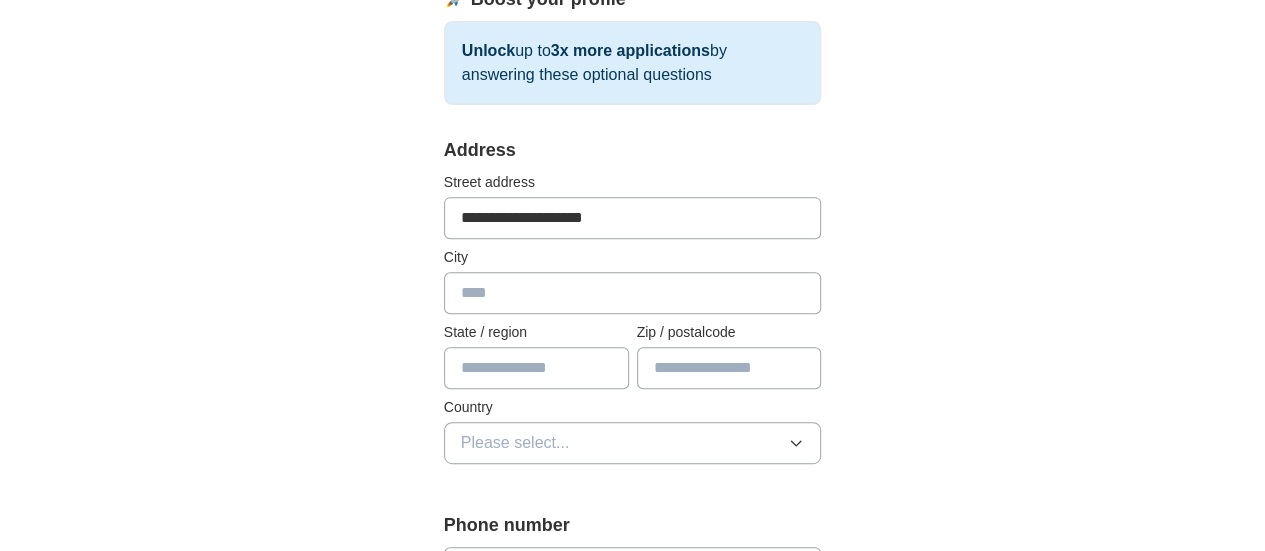 type on "******" 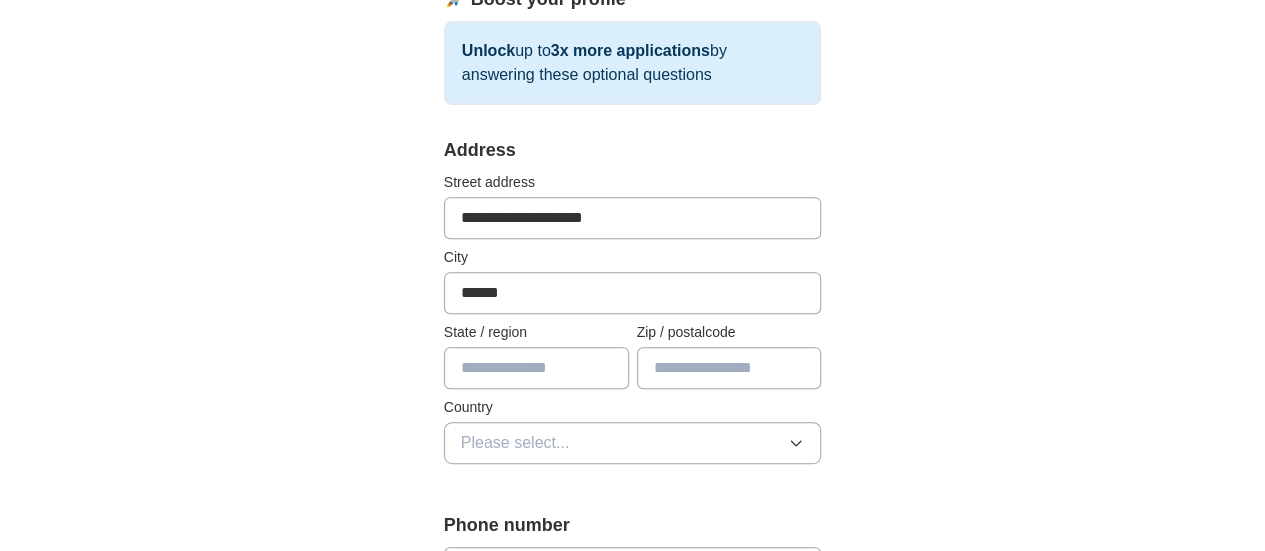 type on "**" 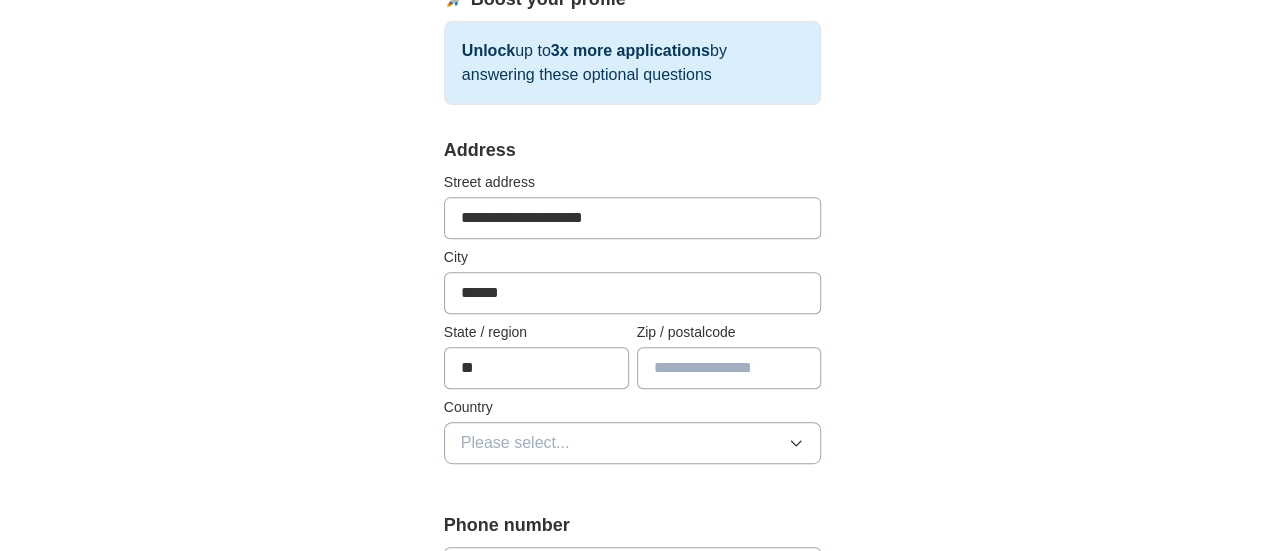 type on "*****" 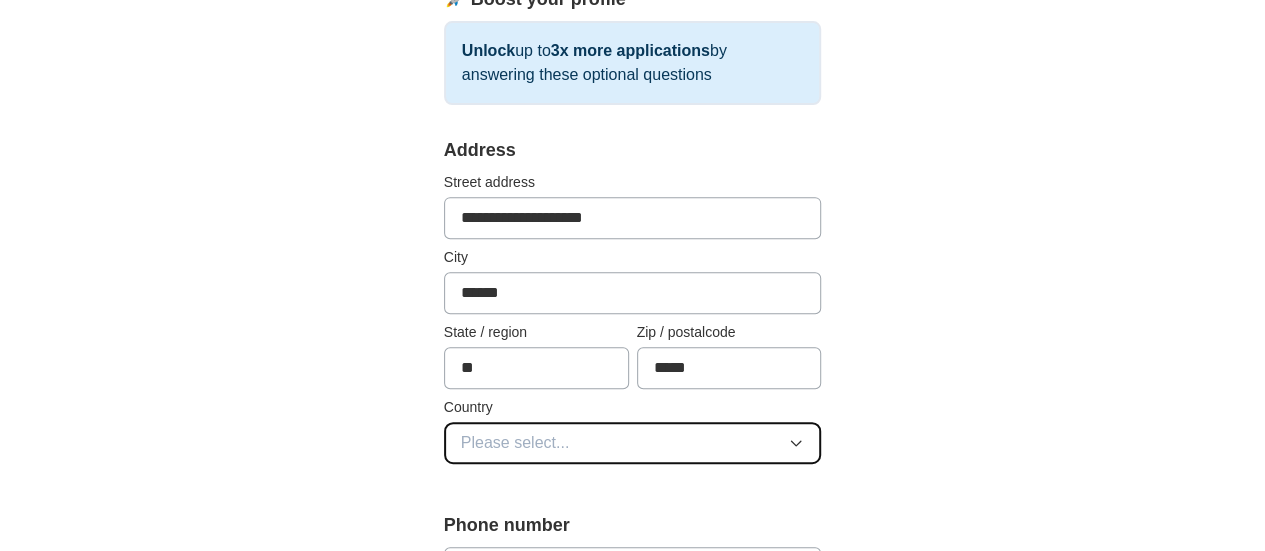 click on "Please select..." at bounding box center (633, 443) 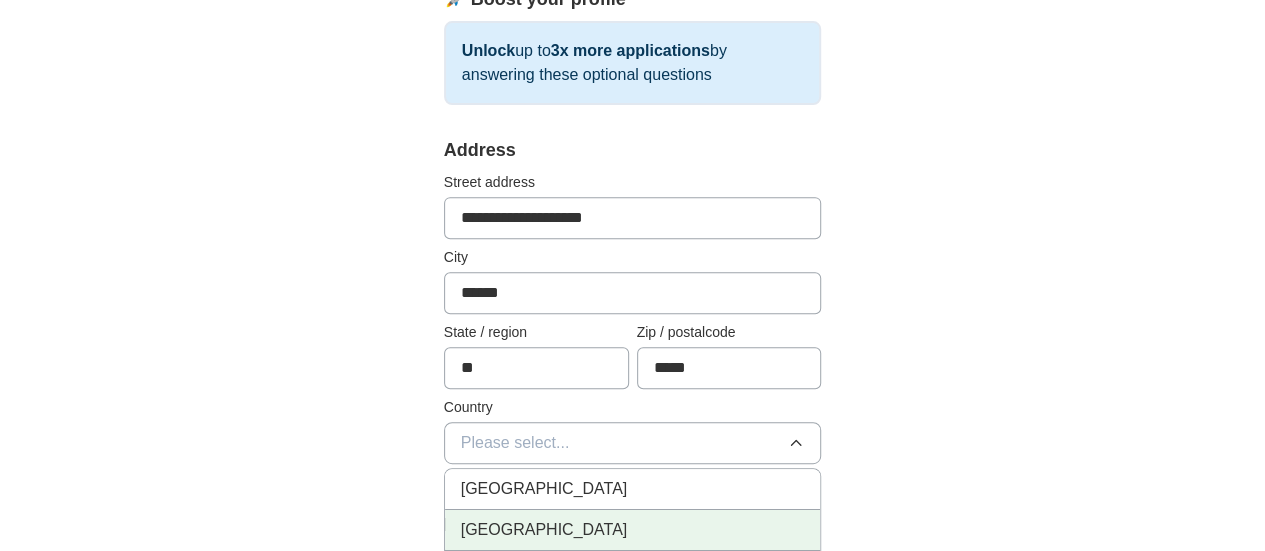 click on "[GEOGRAPHIC_DATA]" at bounding box center [633, 530] 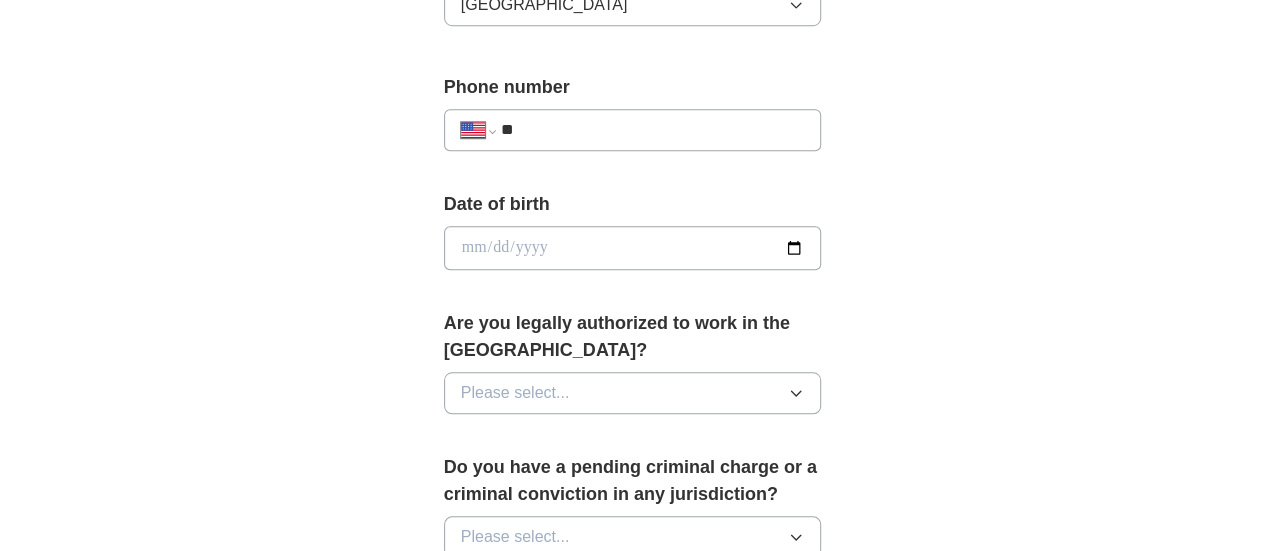 scroll, scrollTop: 829, scrollLeft: 0, axis: vertical 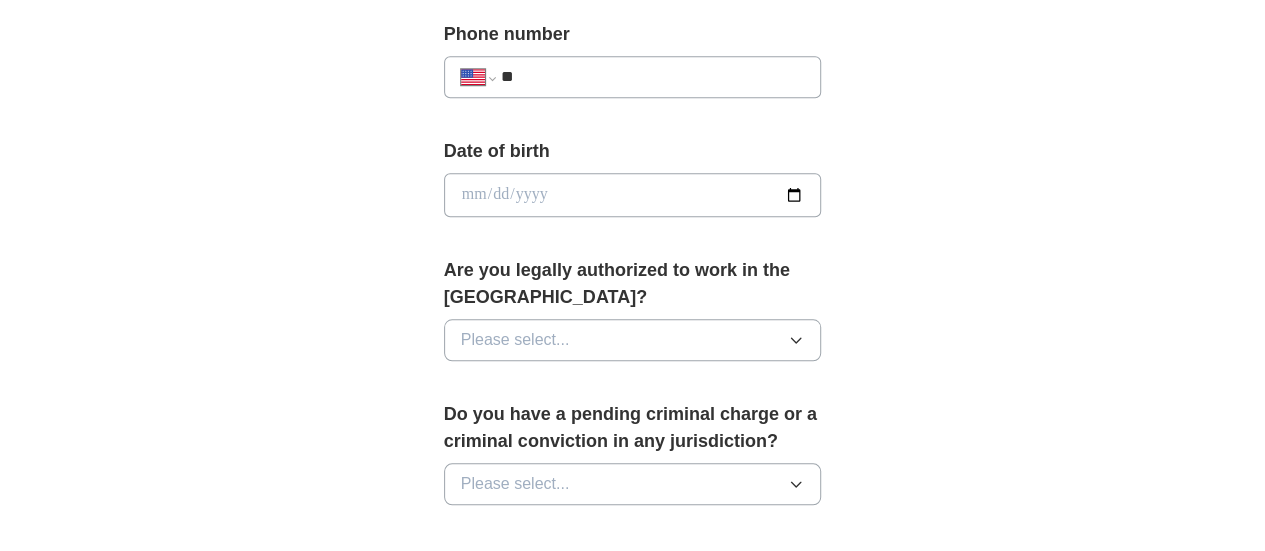 click on "**" at bounding box center [653, 77] 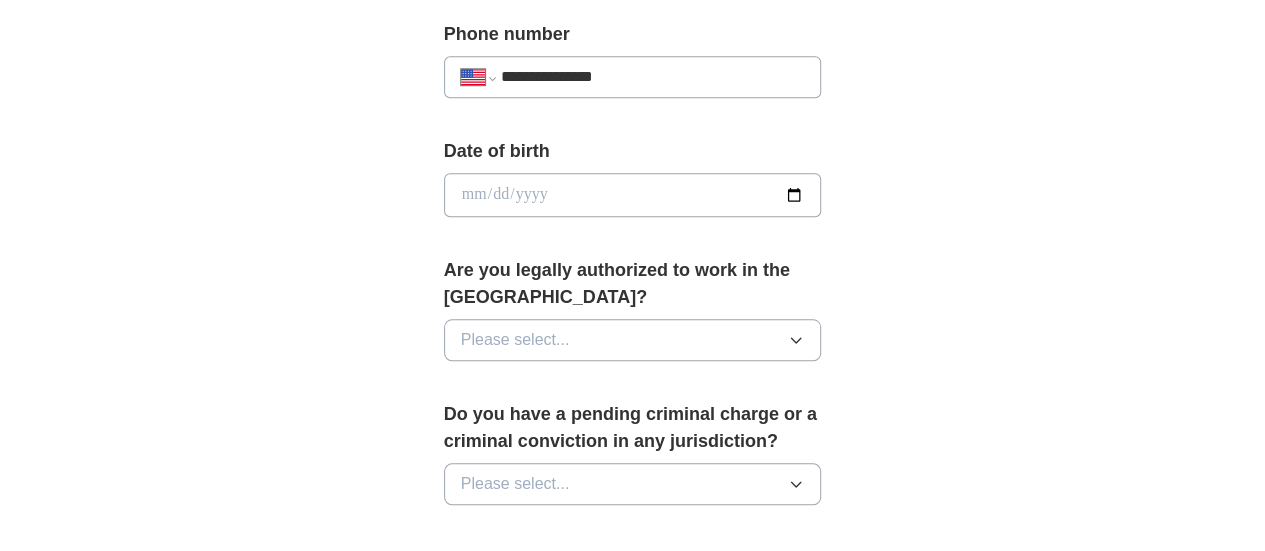type on "**********" 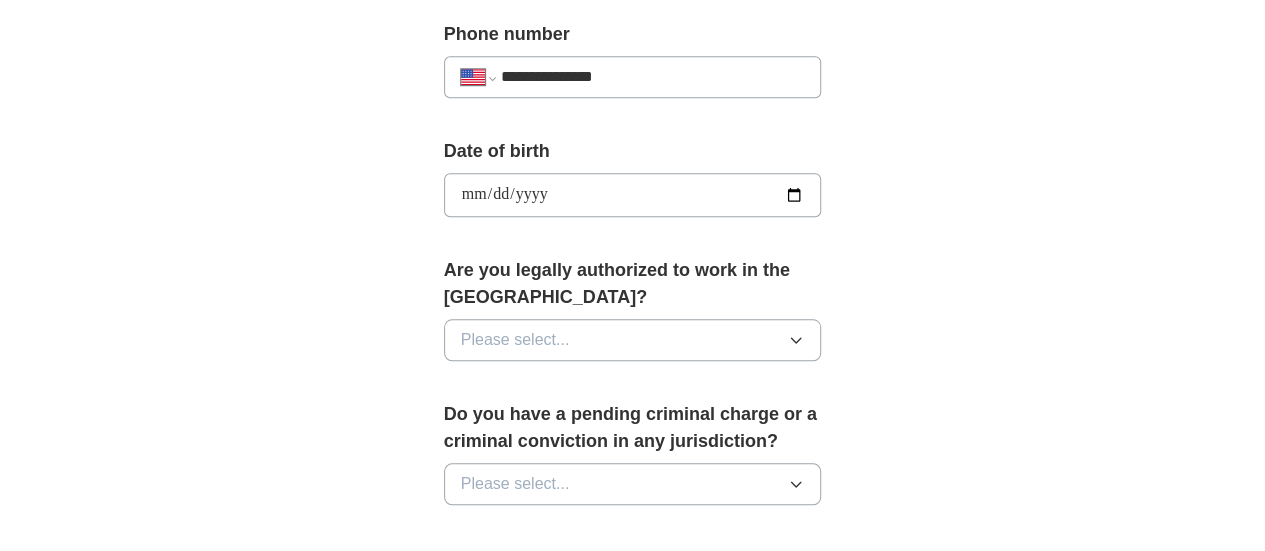 type on "**********" 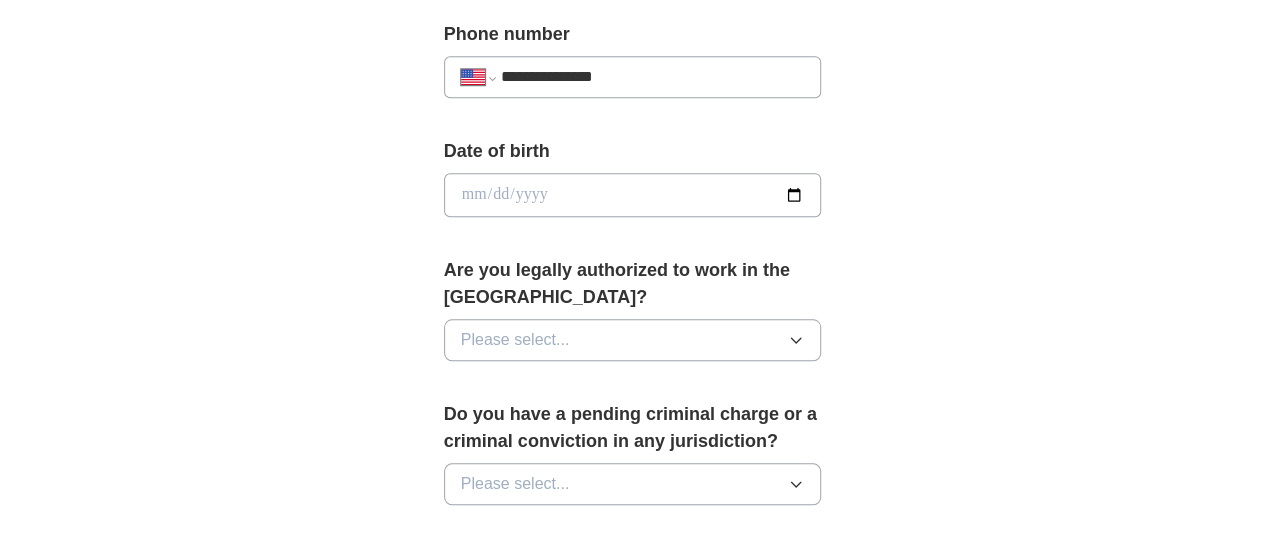type on "**********" 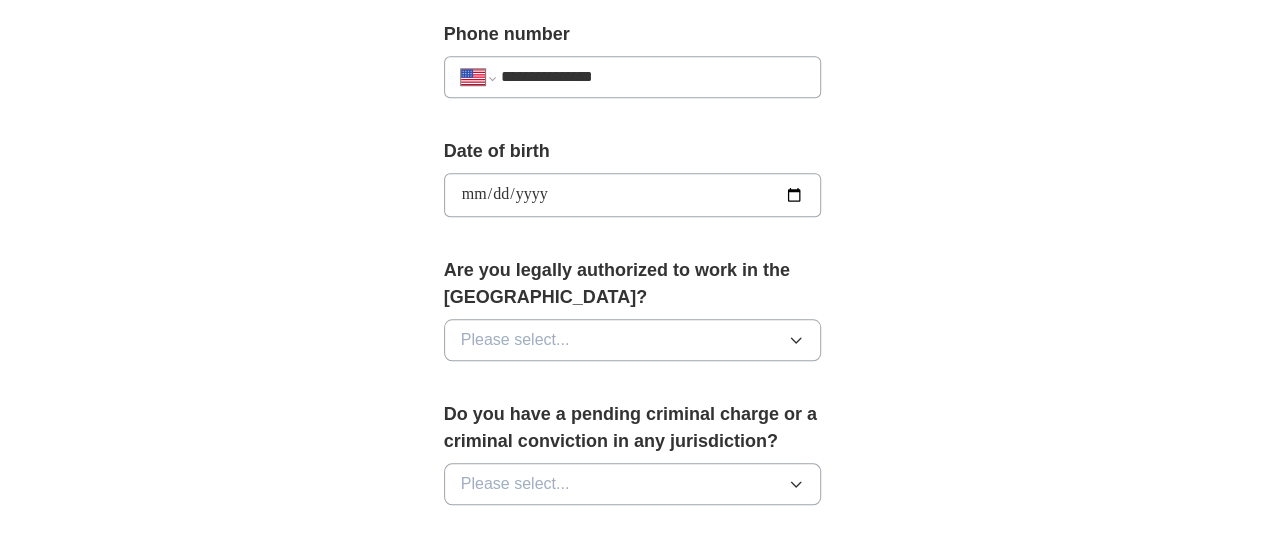 type on "**********" 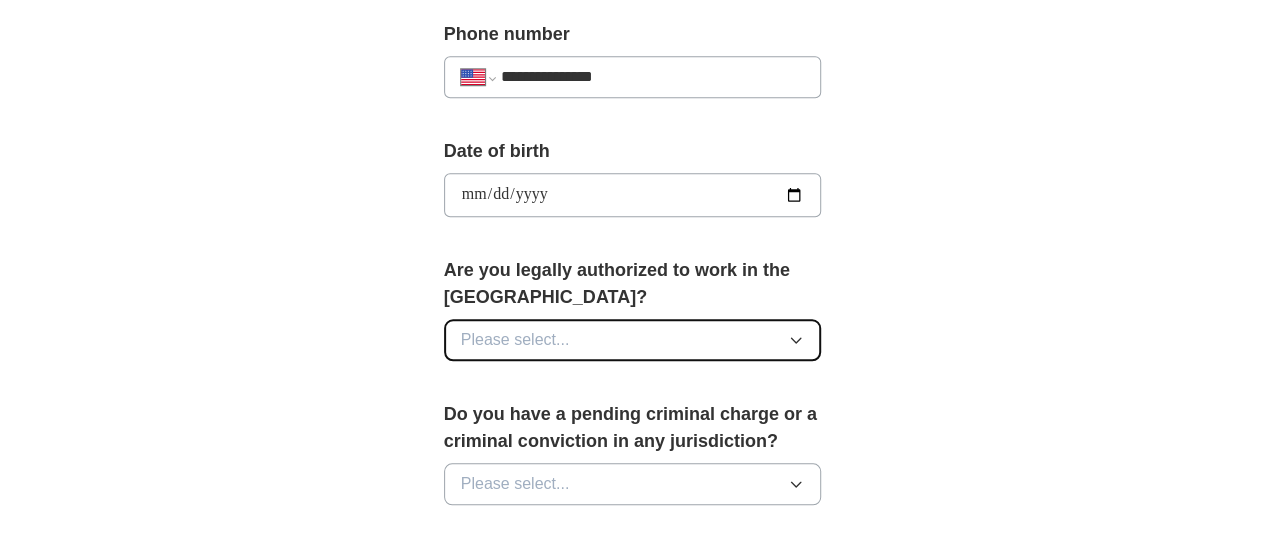 click on "Please select..." at bounding box center [515, 340] 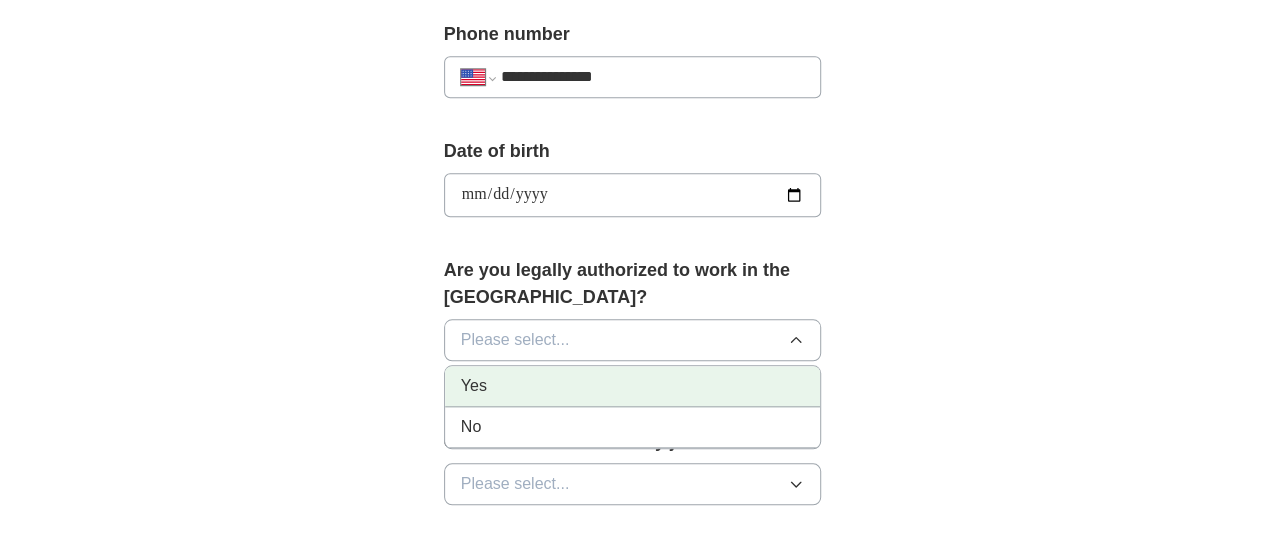 click on "Yes" at bounding box center (633, 386) 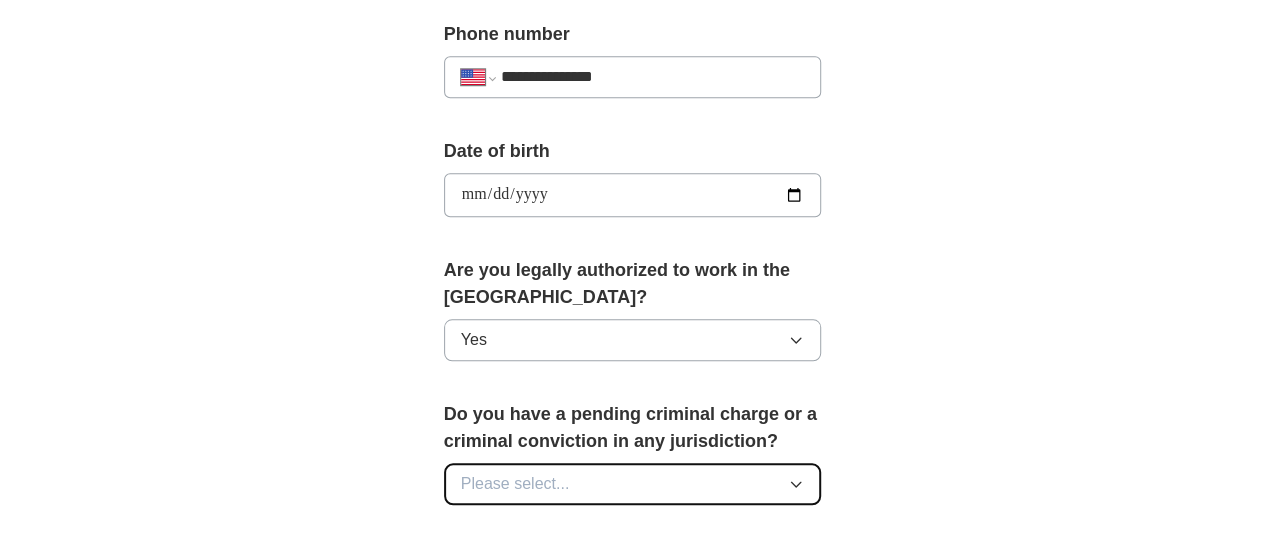 click on "Please select..." at bounding box center (633, 484) 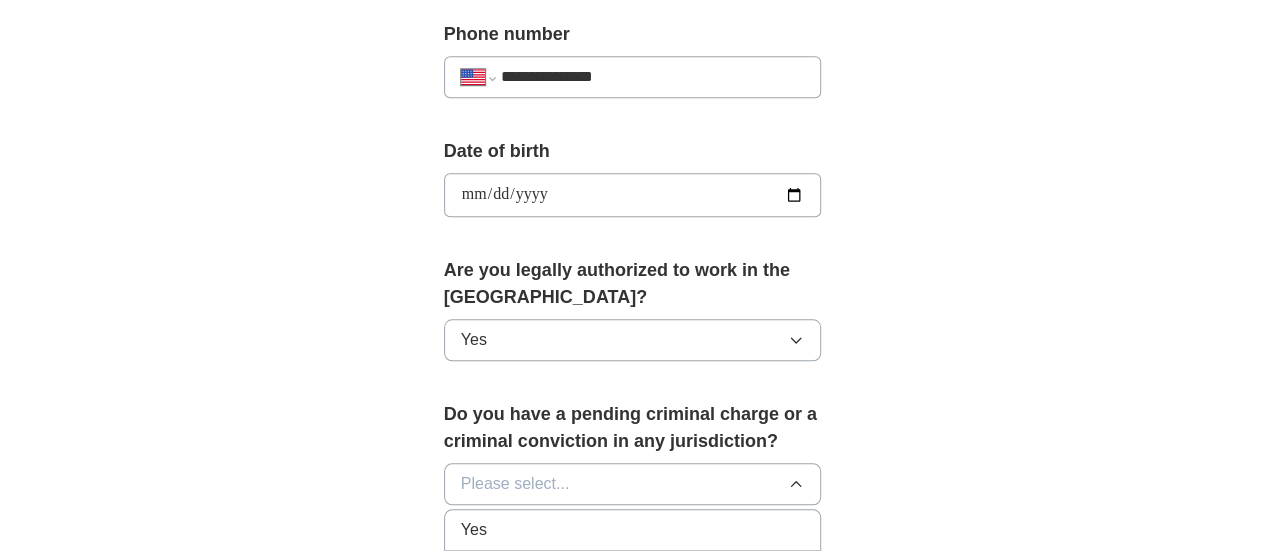 click on "No" at bounding box center [633, 571] 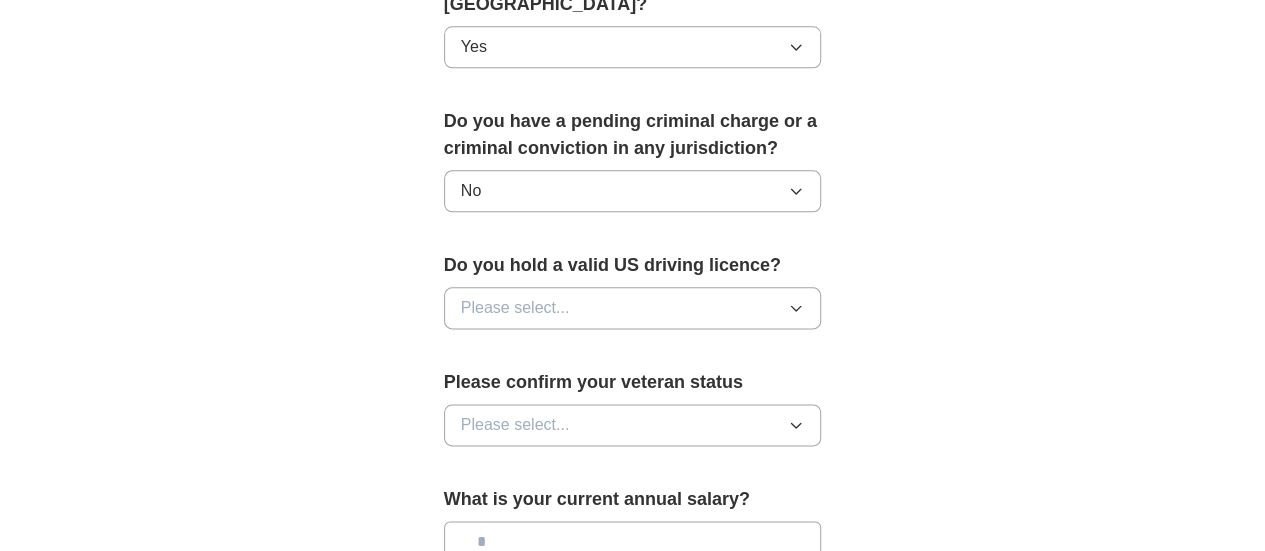 scroll, scrollTop: 1278, scrollLeft: 0, axis: vertical 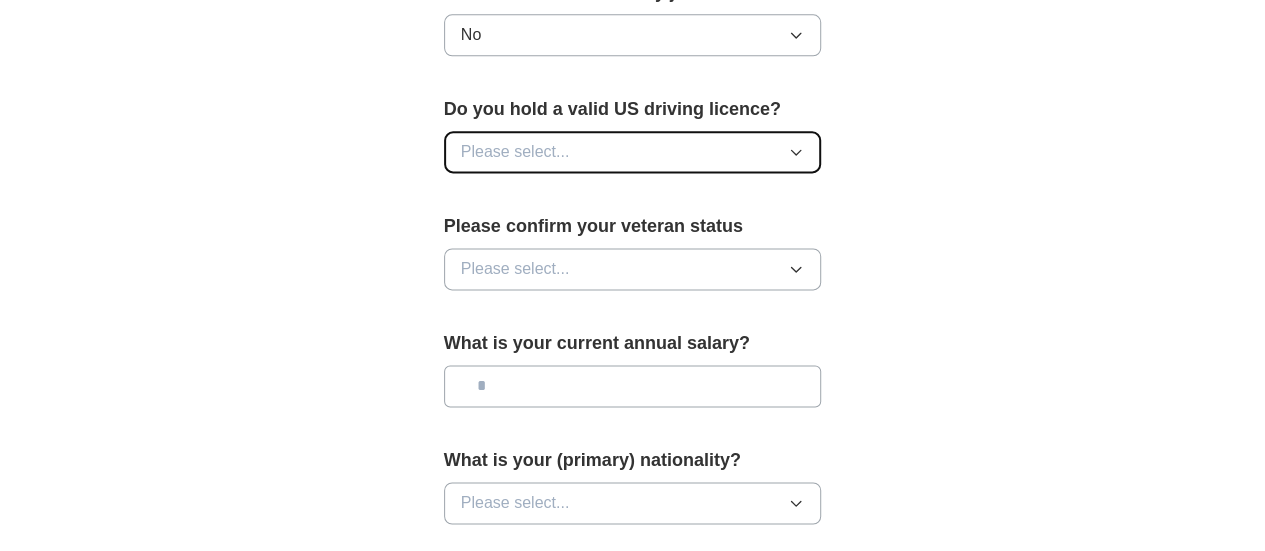 click 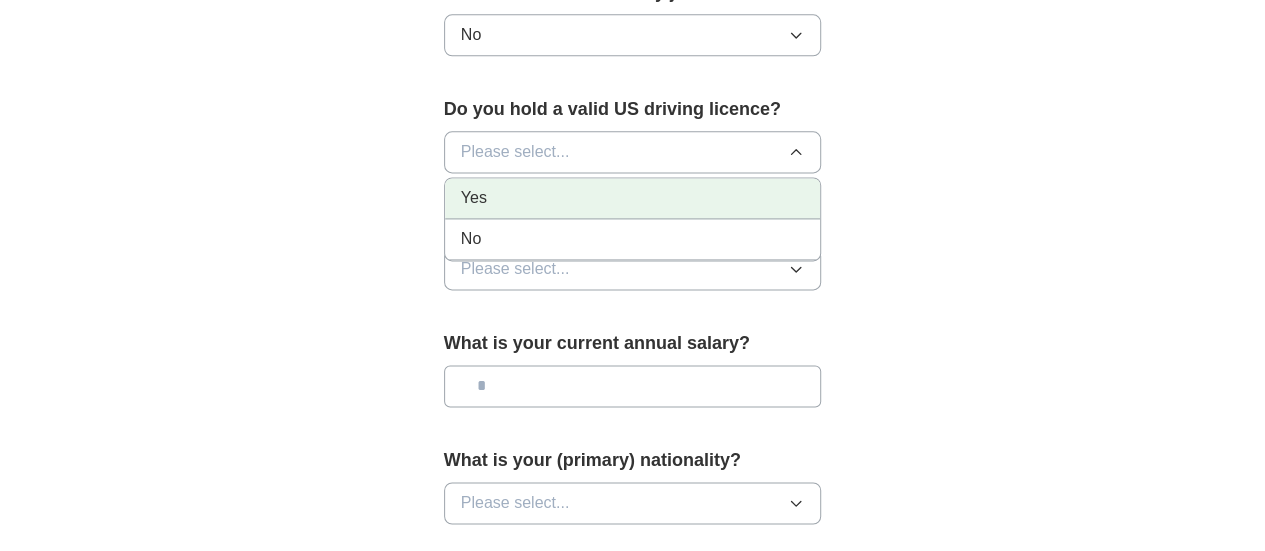 click on "Yes" at bounding box center (633, 198) 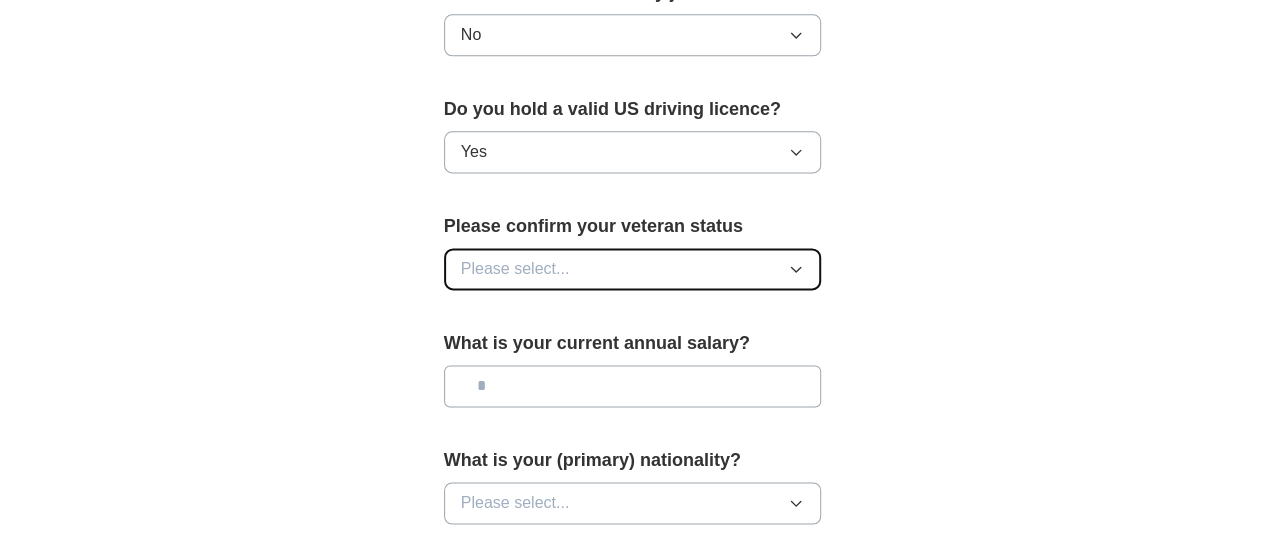 click on "Please select..." at bounding box center (633, 269) 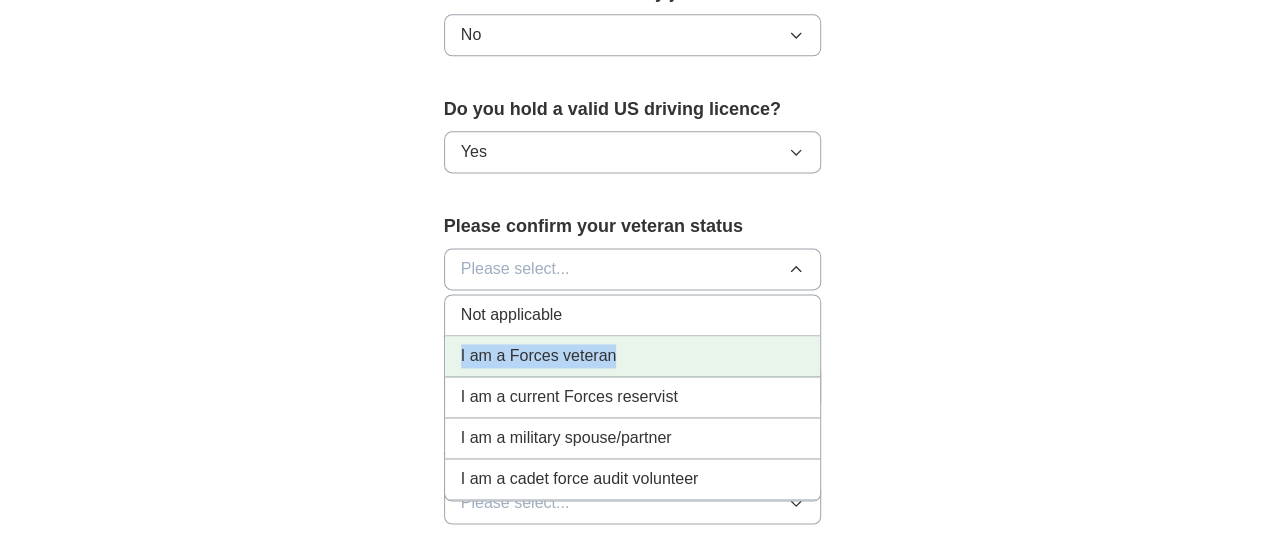 drag, startPoint x: 739, startPoint y: 277, endPoint x: 700, endPoint y: 313, distance: 53.075417 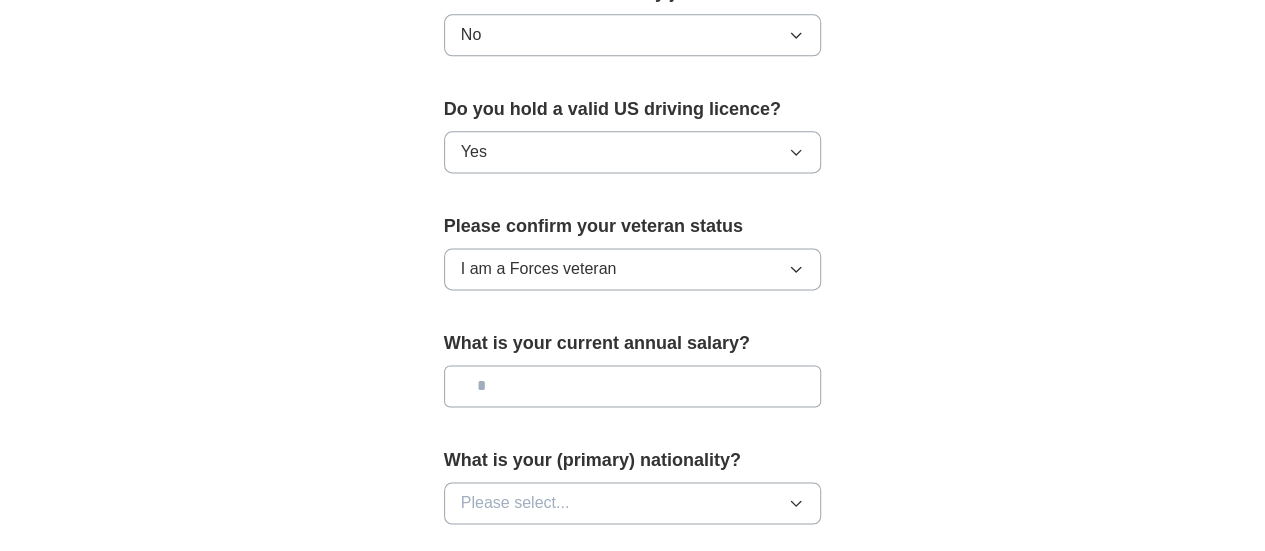 click at bounding box center [633, 386] 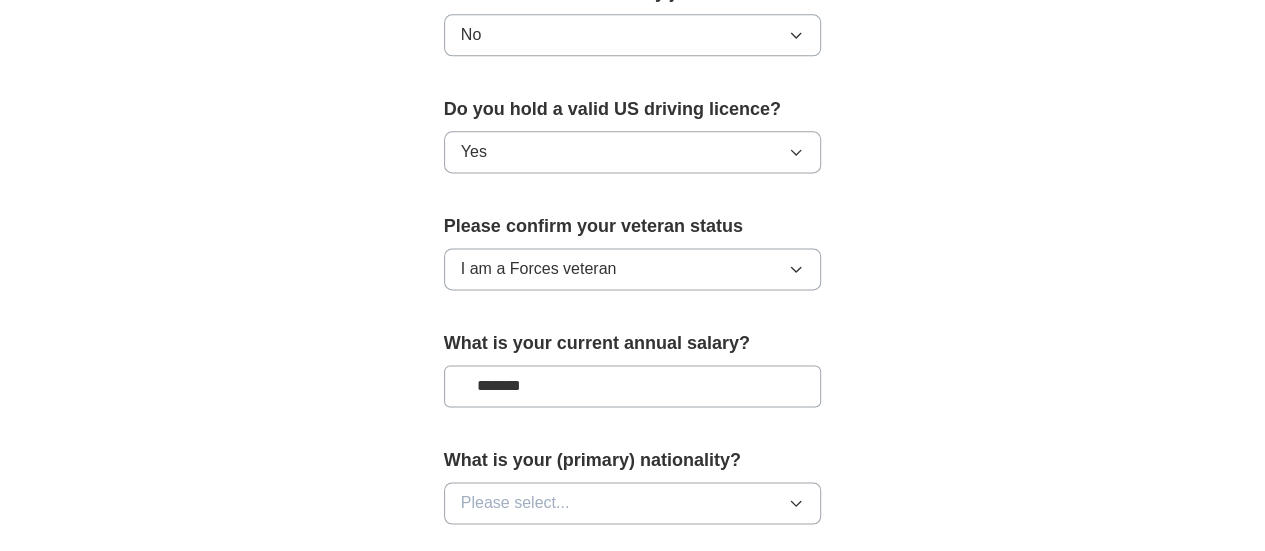 type on "*******" 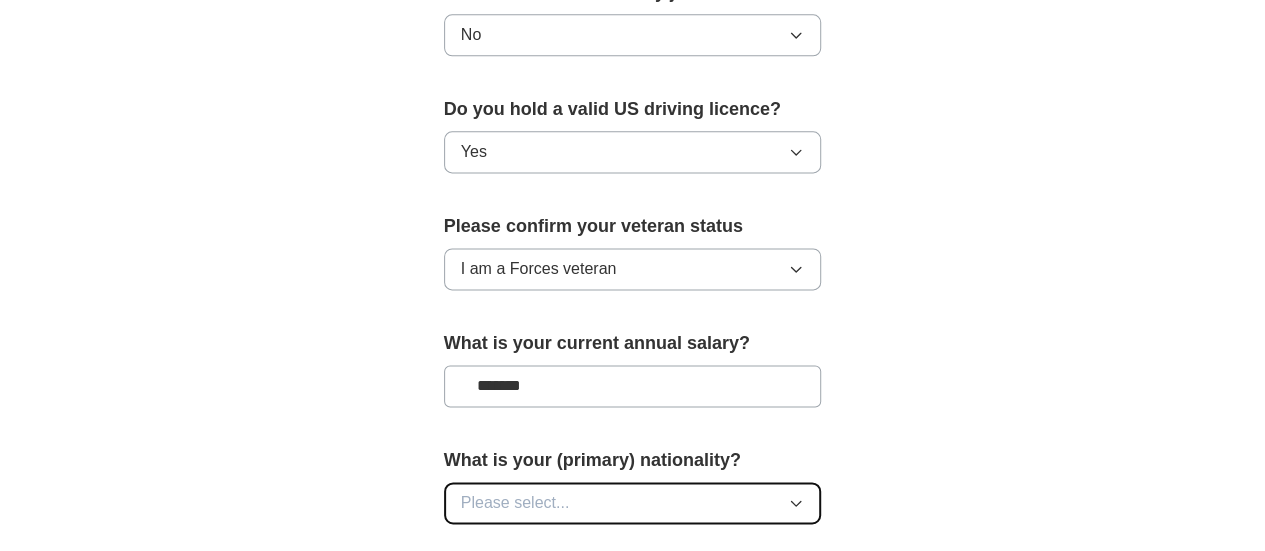 click on "Please select..." at bounding box center [633, 503] 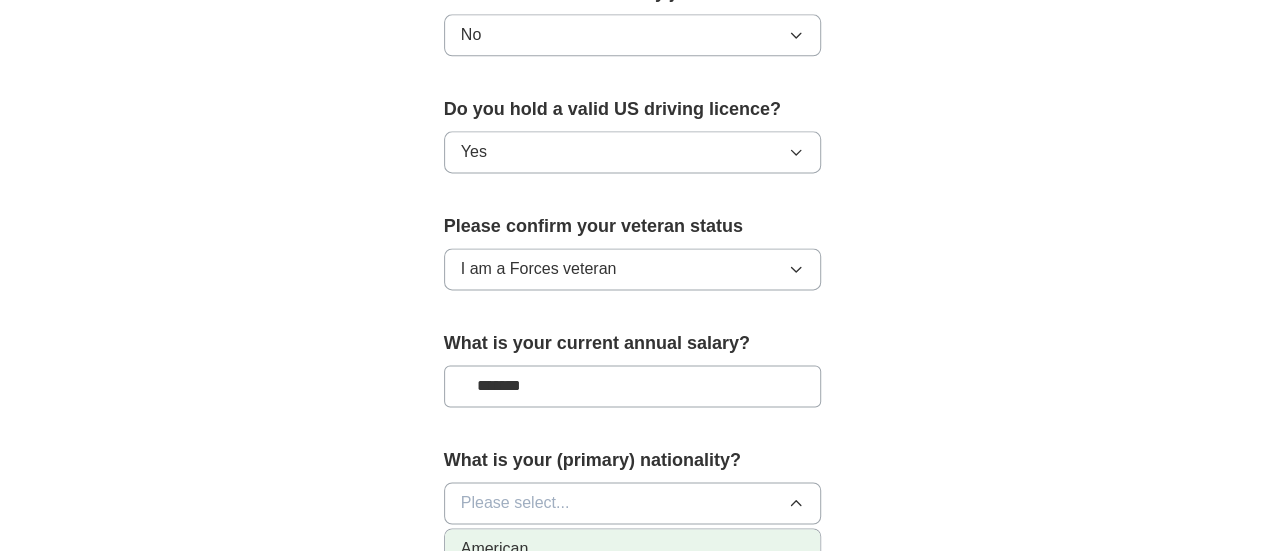 click on "American" at bounding box center [633, 549] 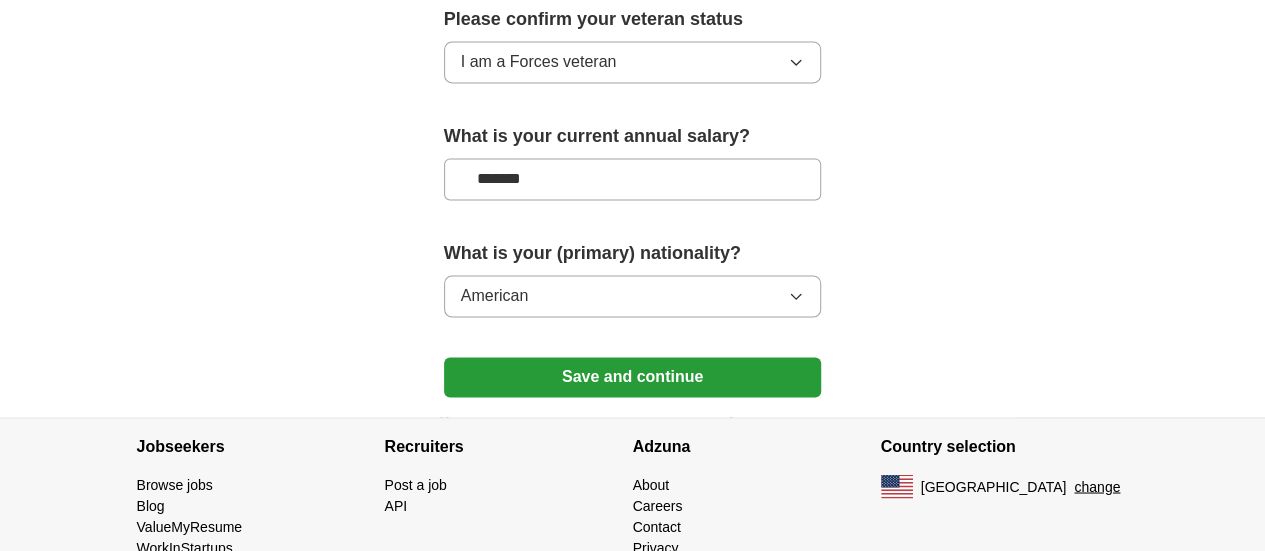 scroll, scrollTop: 1517, scrollLeft: 0, axis: vertical 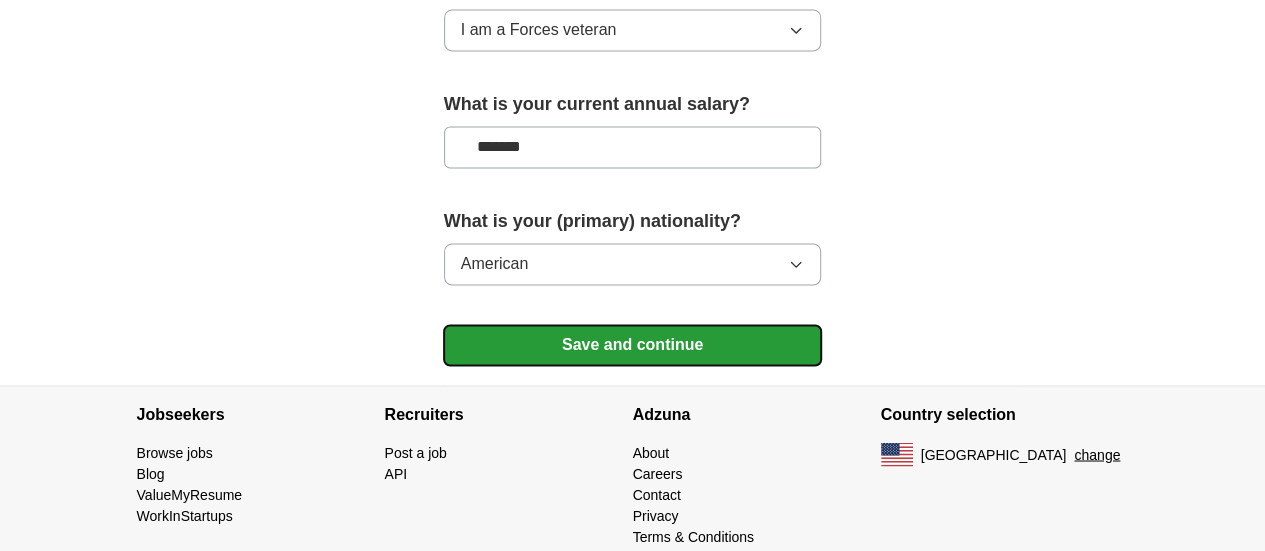 click on "Save and continue" at bounding box center [633, 345] 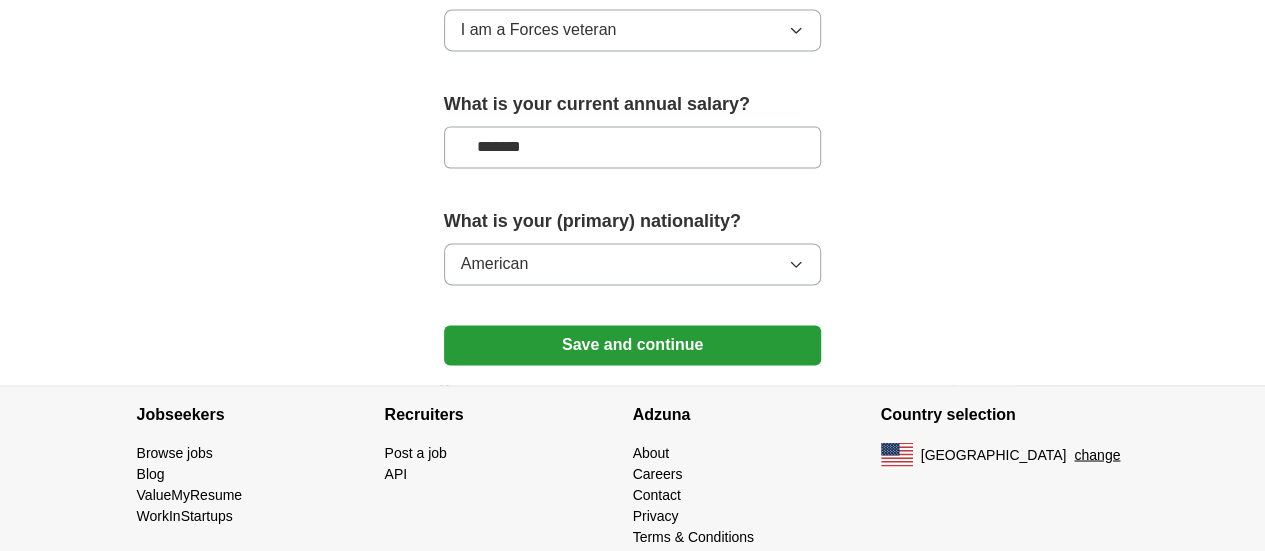 click on "Save and continue" at bounding box center (633, 345) 